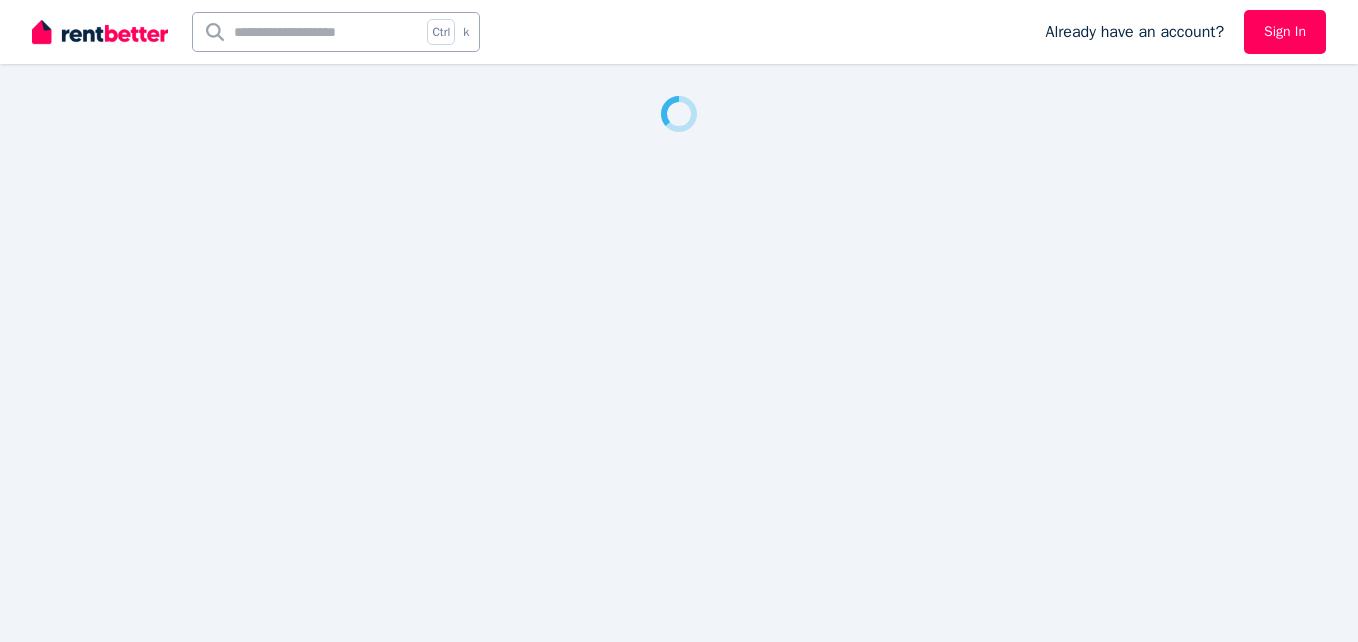 scroll, scrollTop: 0, scrollLeft: 0, axis: both 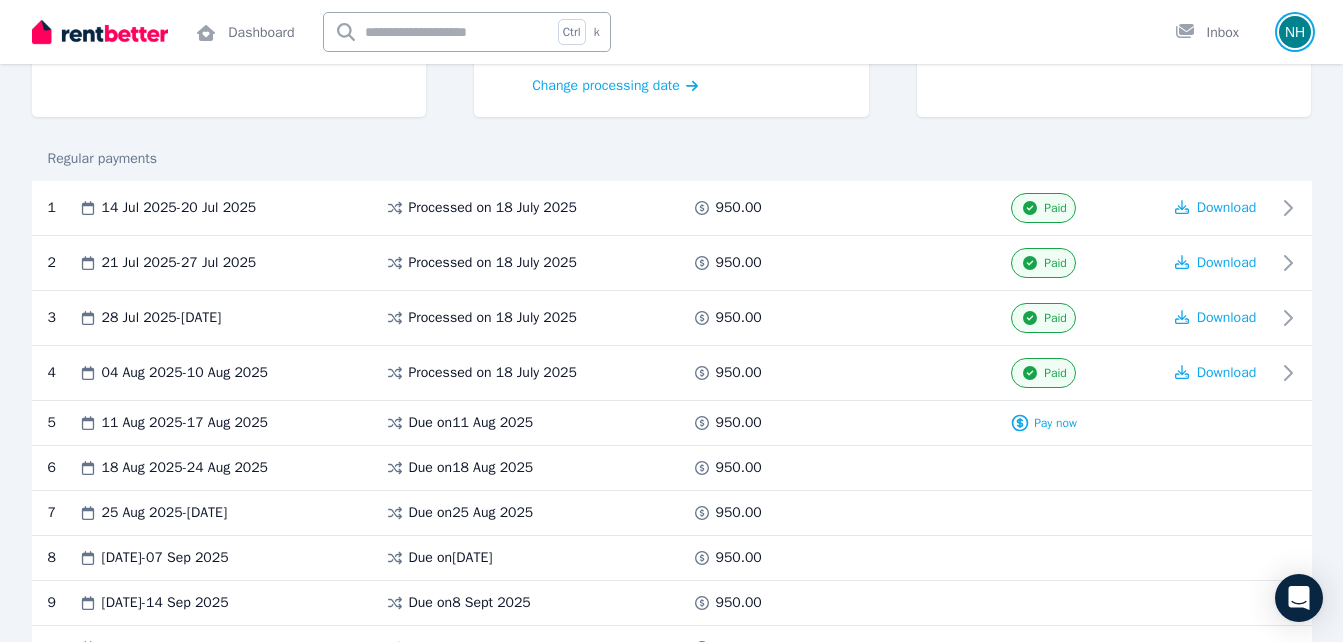 click at bounding box center (1295, 32) 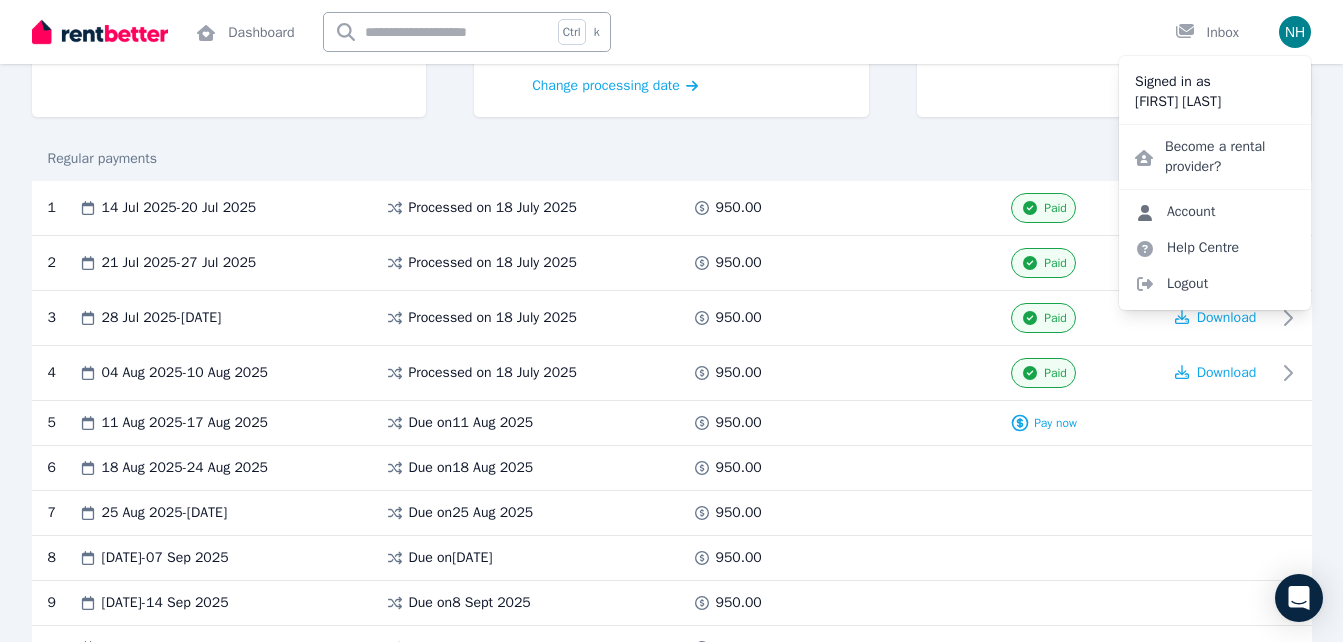 click on "Account" at bounding box center [1175, 212] 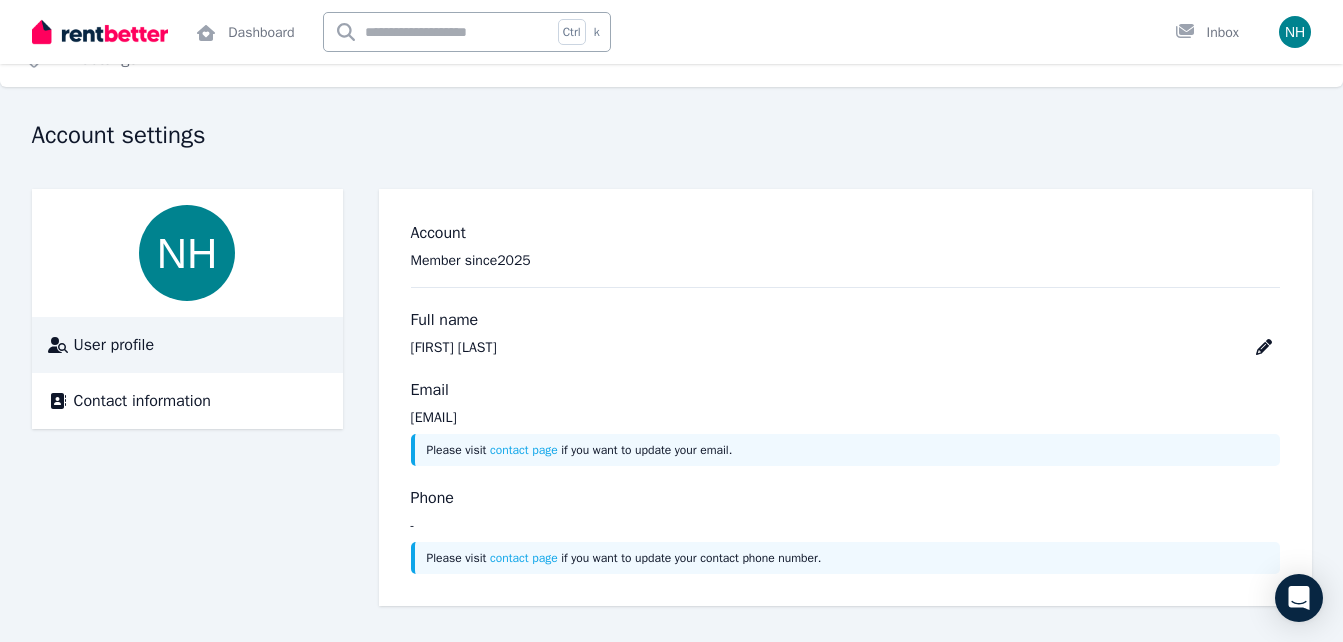 scroll, scrollTop: 0, scrollLeft: 0, axis: both 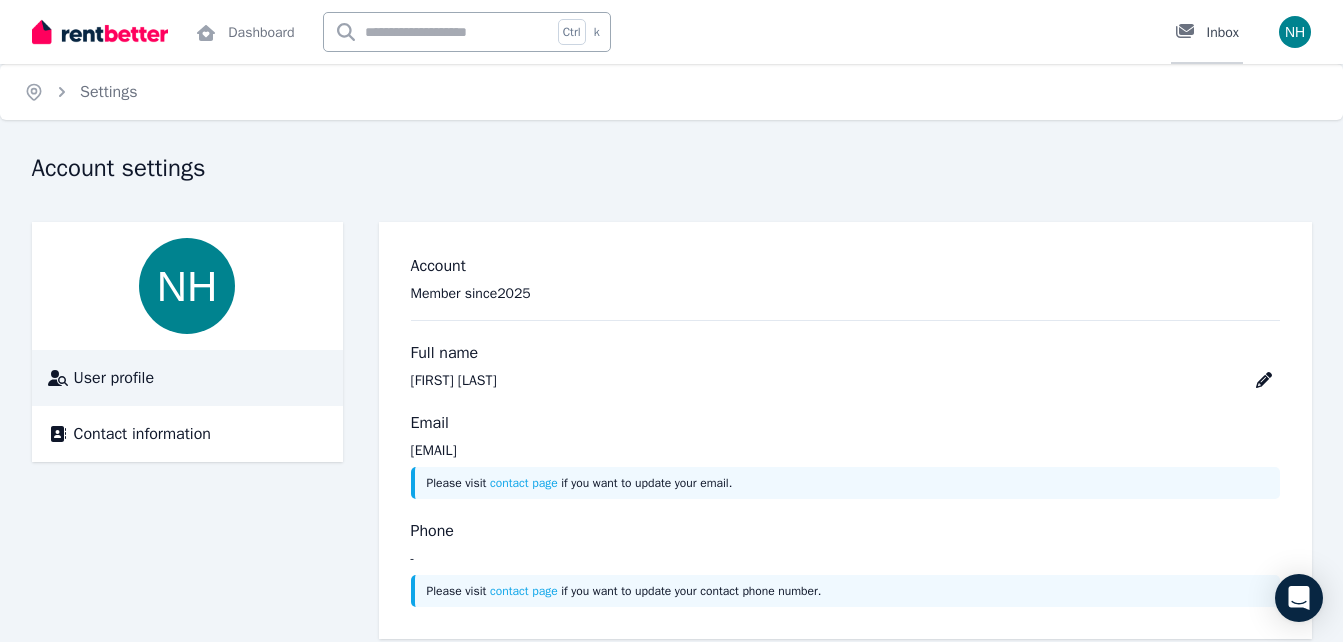 click on "Inbox" at bounding box center (1207, 33) 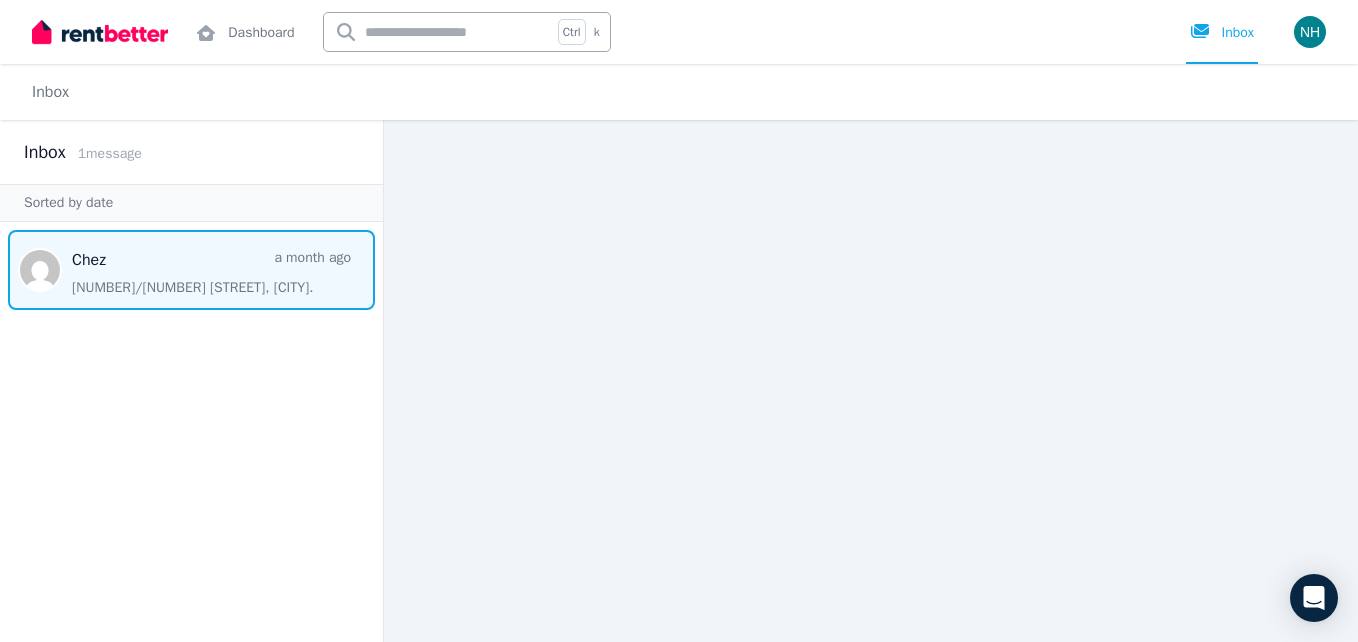 click at bounding box center [191, 270] 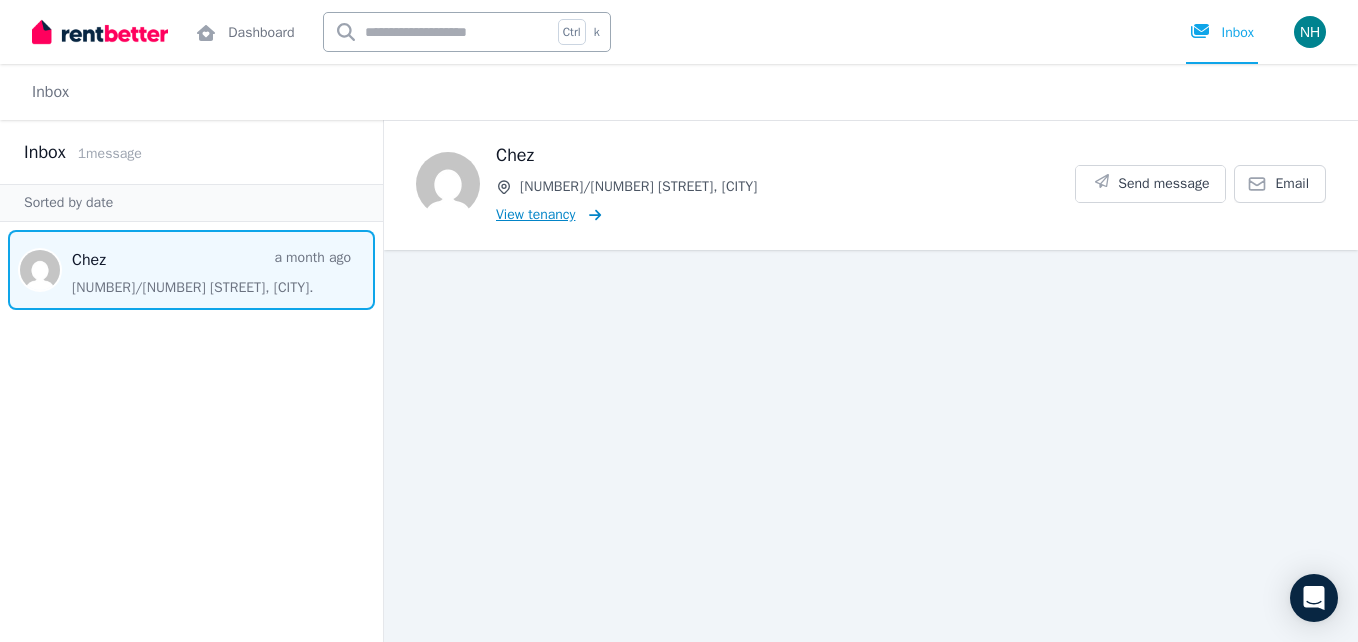 click on "View tenancy" at bounding box center [535, 215] 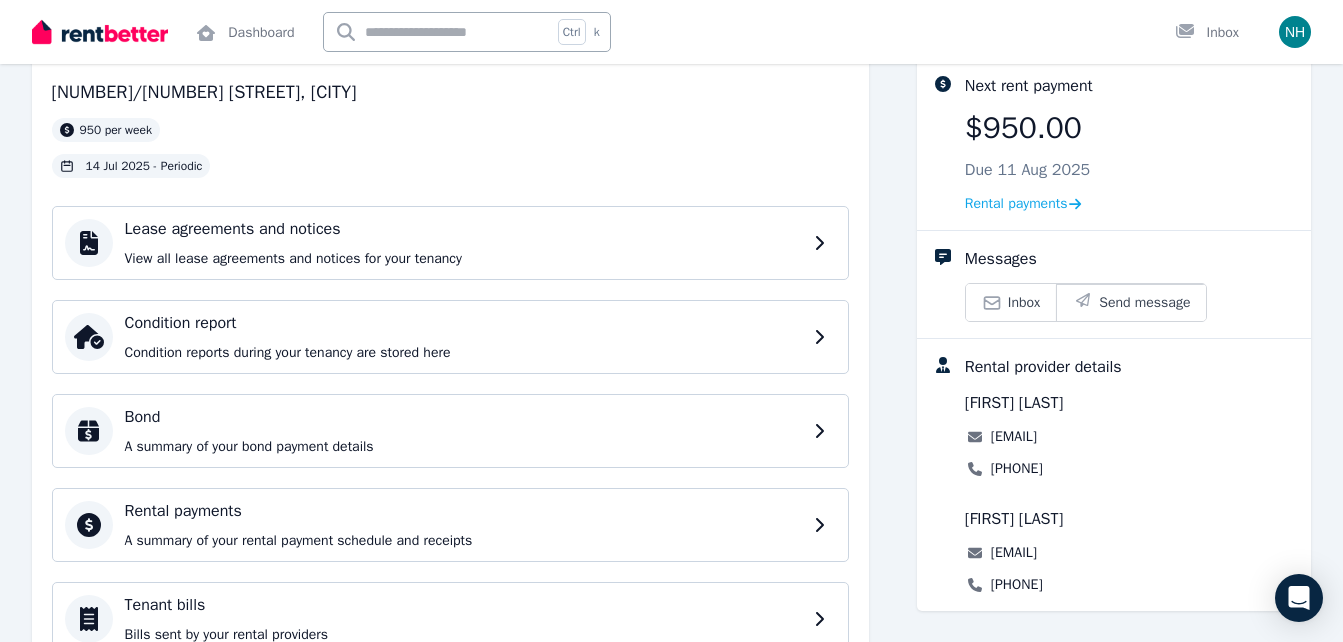 scroll, scrollTop: 110, scrollLeft: 0, axis: vertical 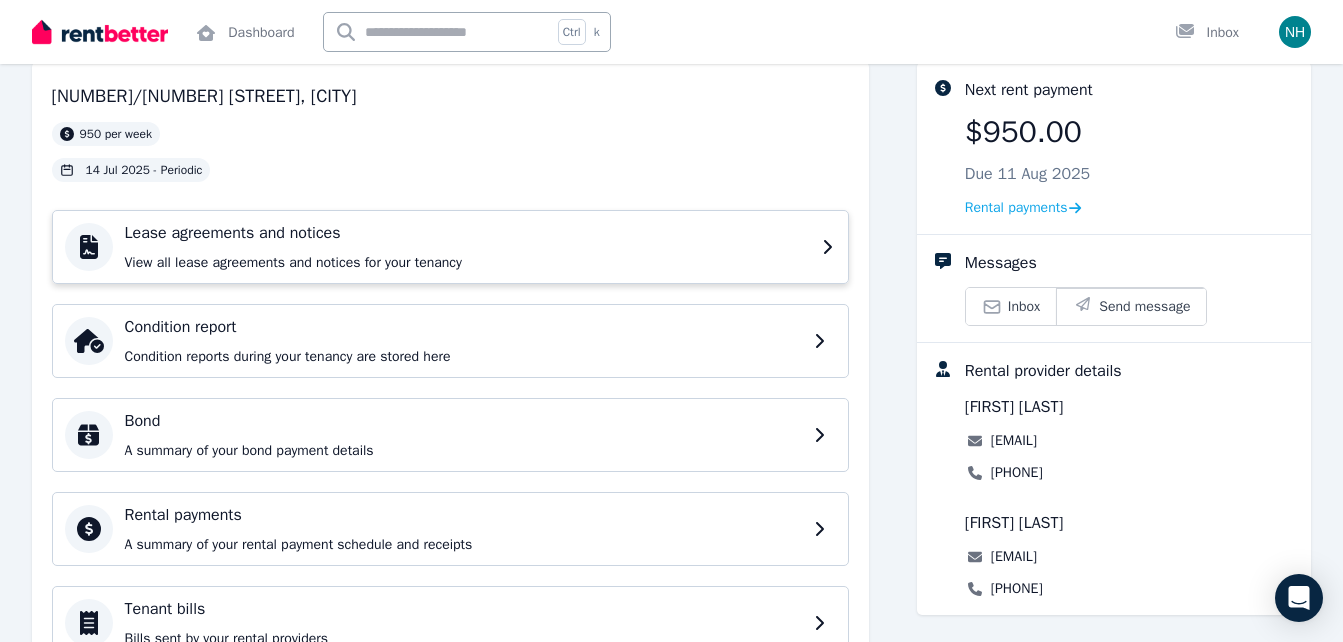 click on "Lease agreements and notices" at bounding box center (467, 233) 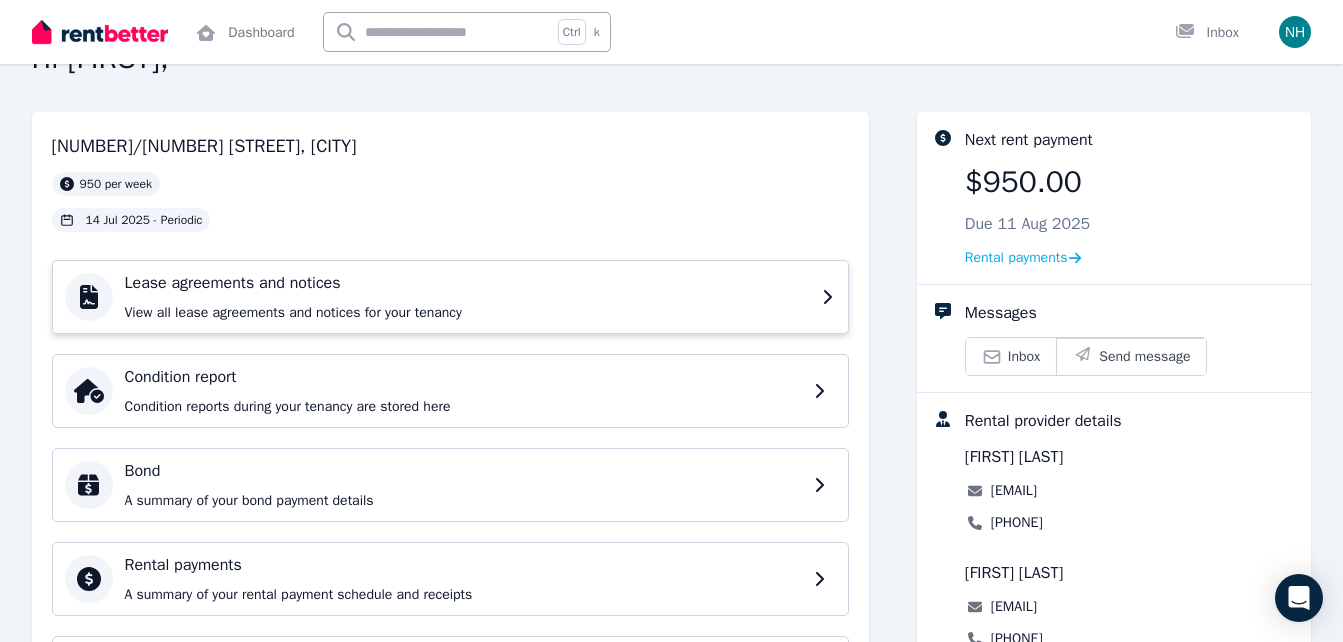 scroll, scrollTop: 40, scrollLeft: 0, axis: vertical 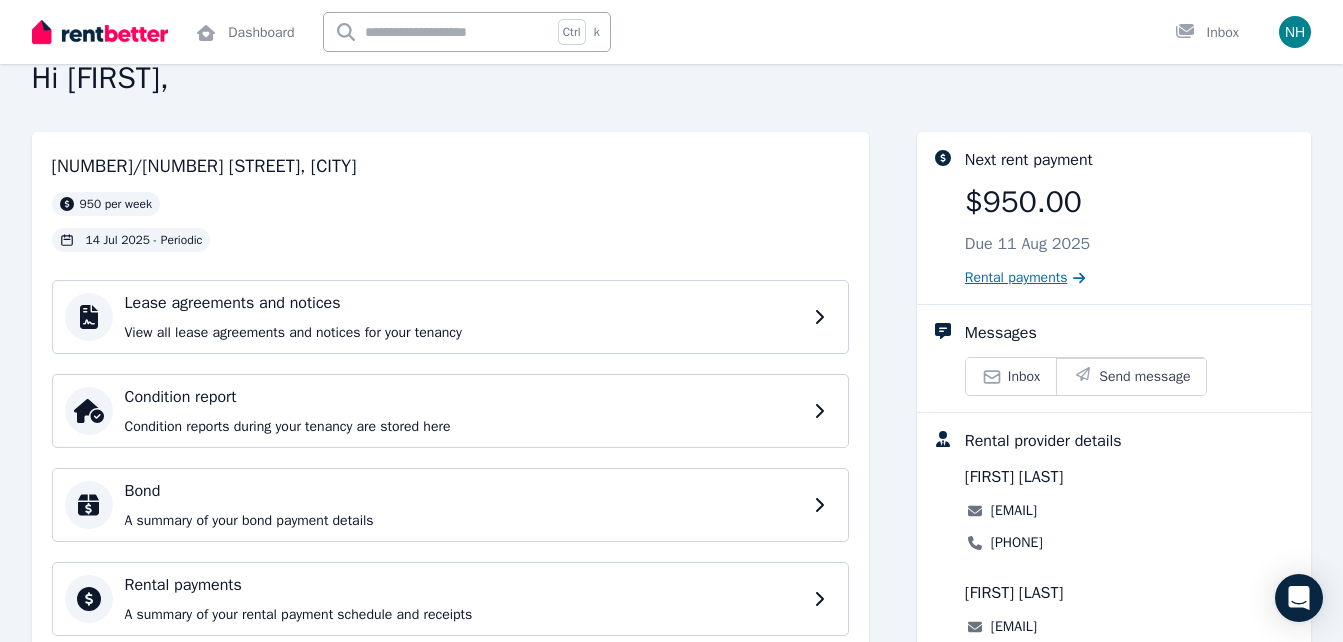 click on "Rental payments" at bounding box center (1016, 278) 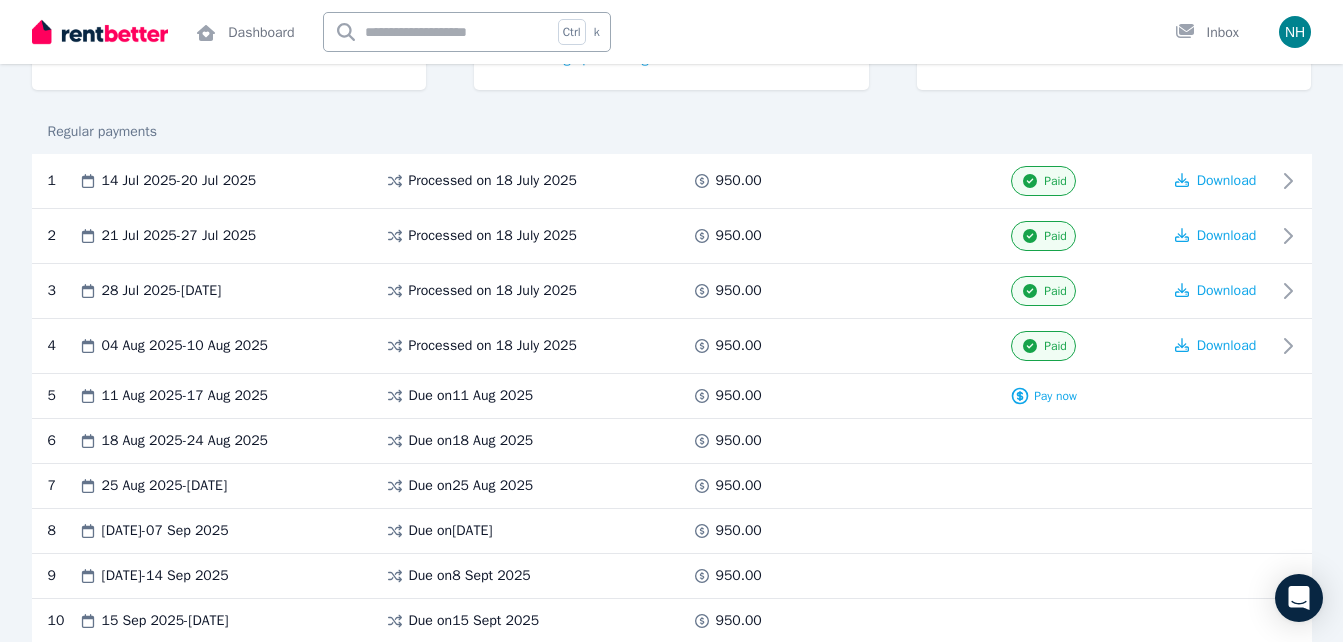 scroll, scrollTop: 278, scrollLeft: 0, axis: vertical 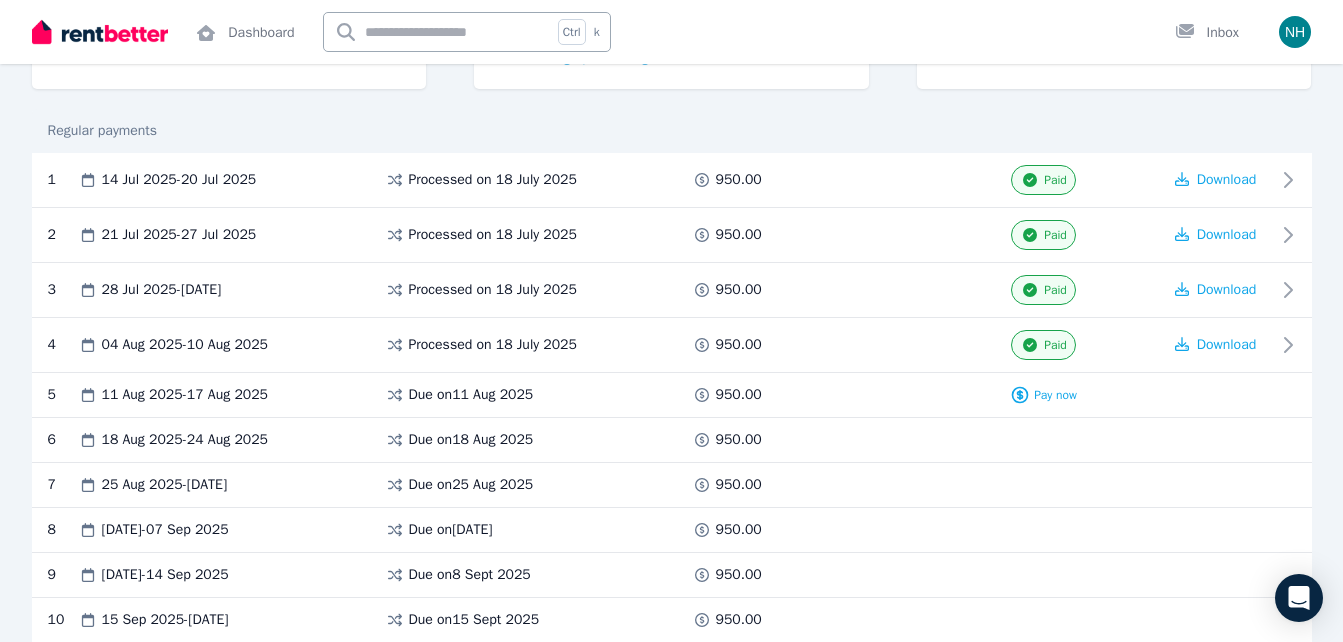 click on "Due on  [DATE]" at bounding box center (471, 395) 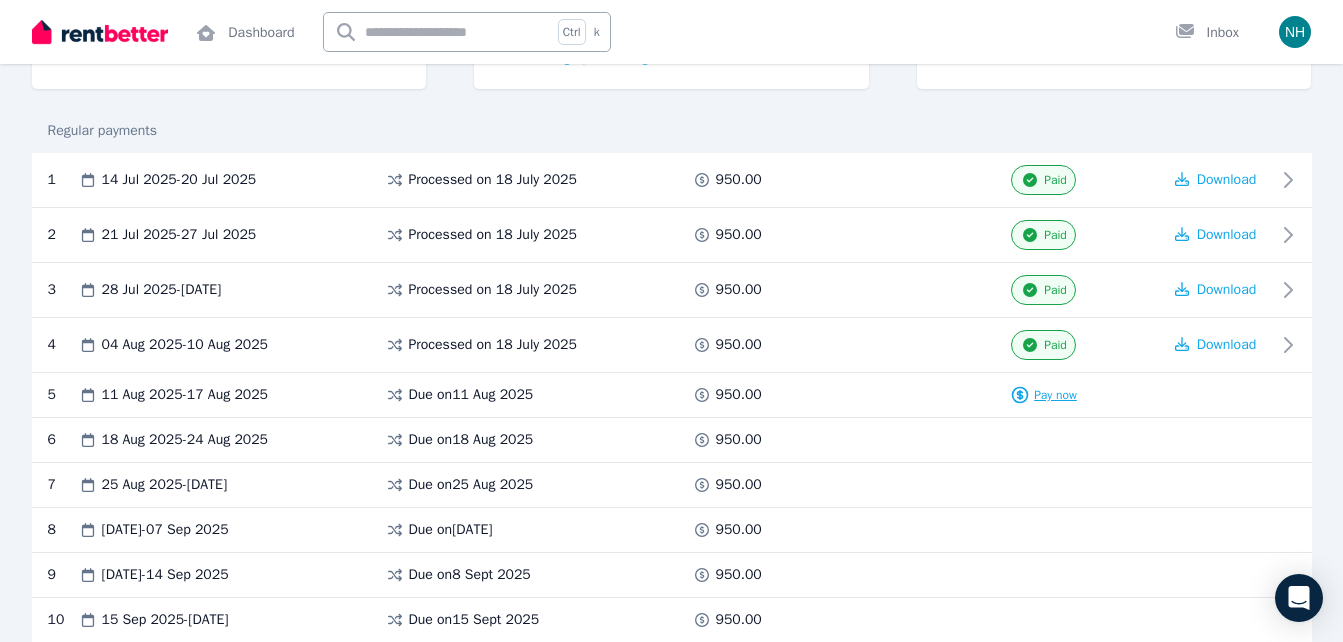 click on "Pay now" at bounding box center (1055, 395) 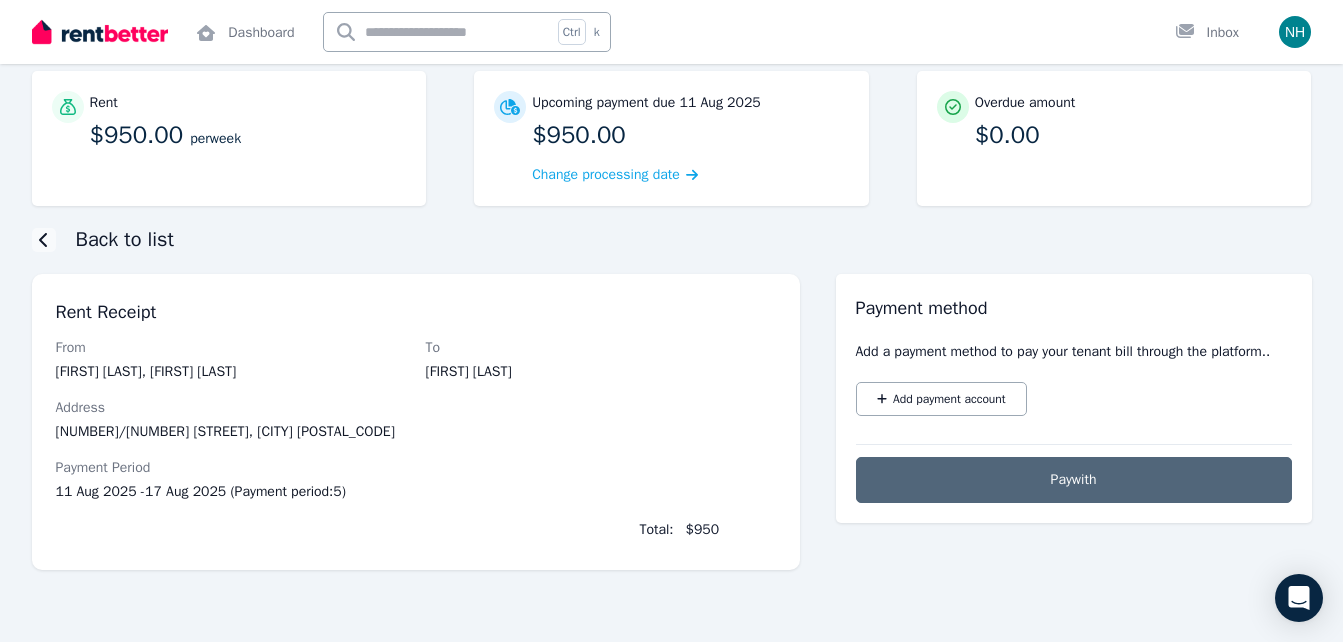 scroll, scrollTop: 0, scrollLeft: 0, axis: both 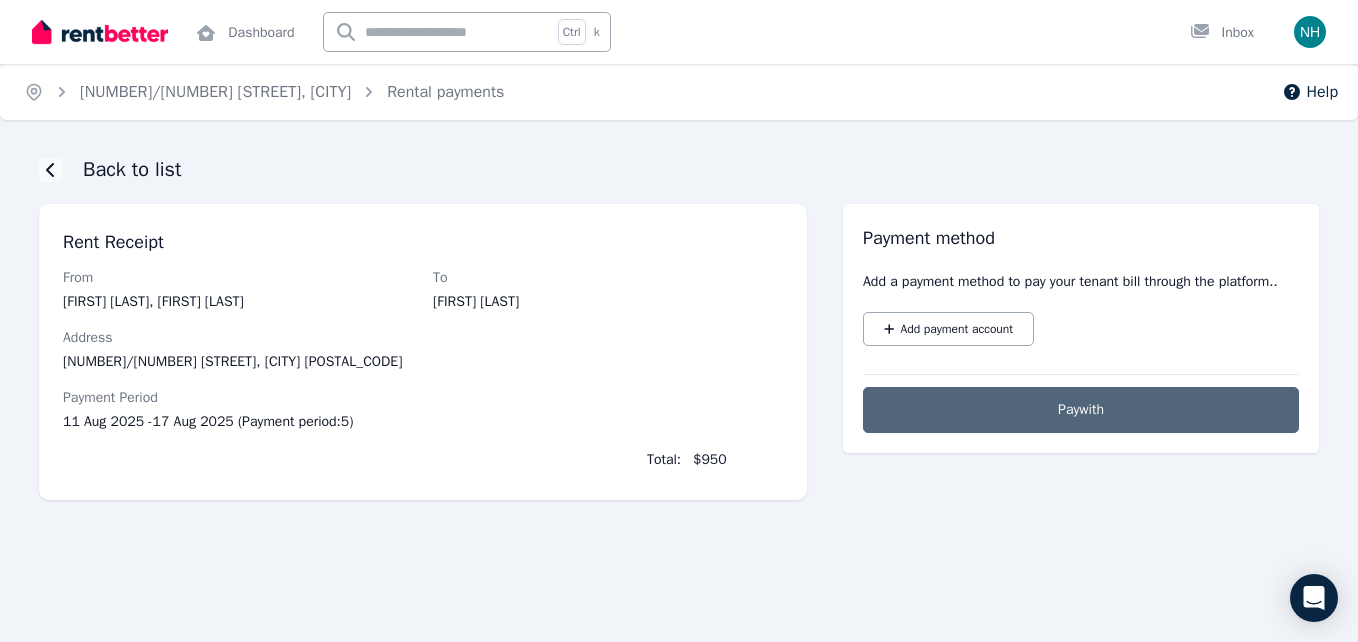 click at bounding box center (438, 32) 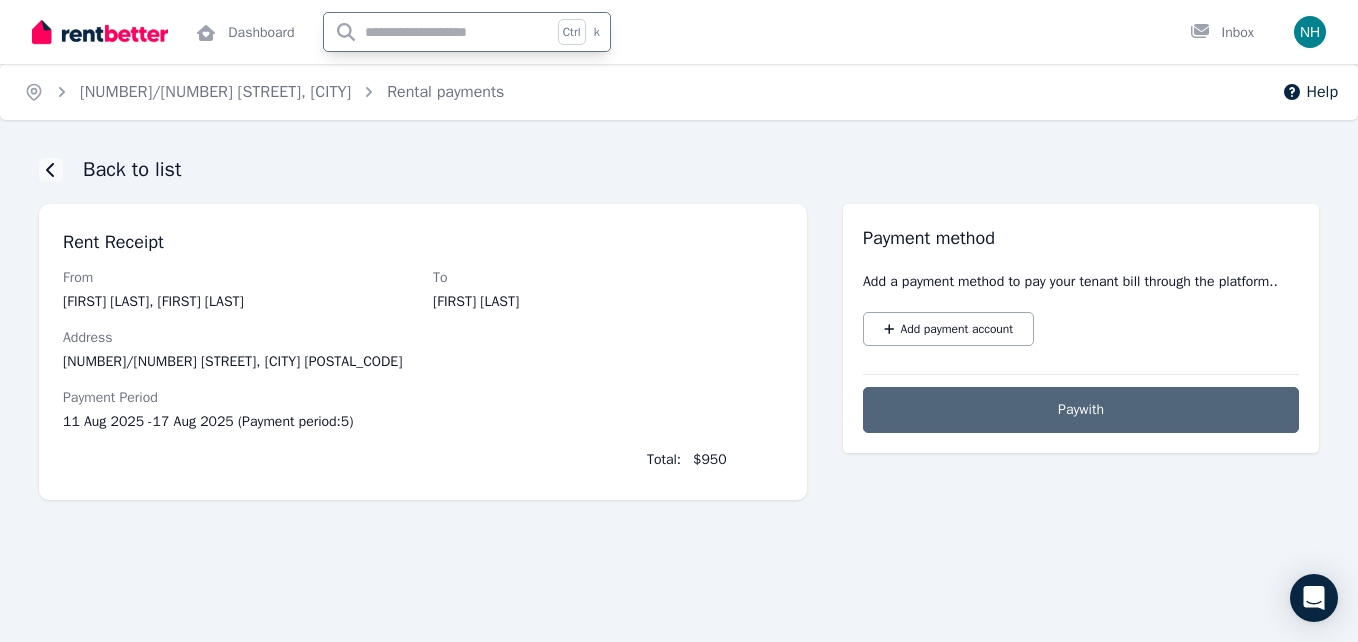 click on "Back to list" at bounding box center (679, 170) 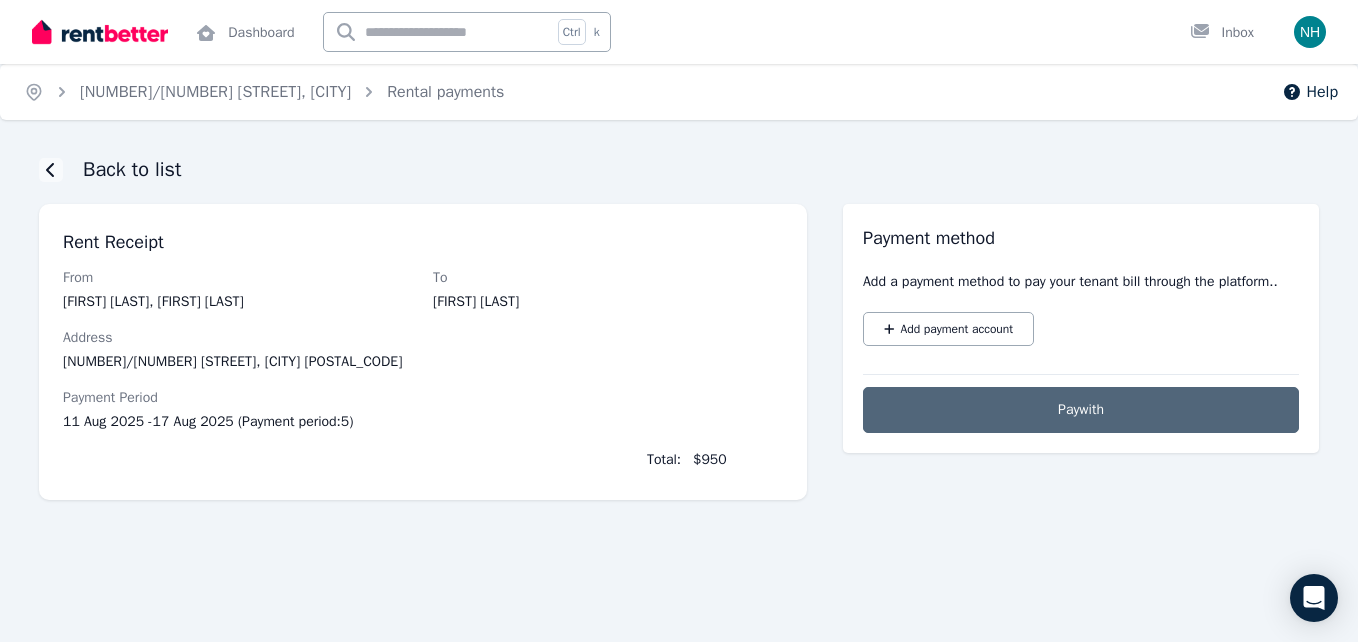 click on "Back to list" at bounding box center (132, 170) 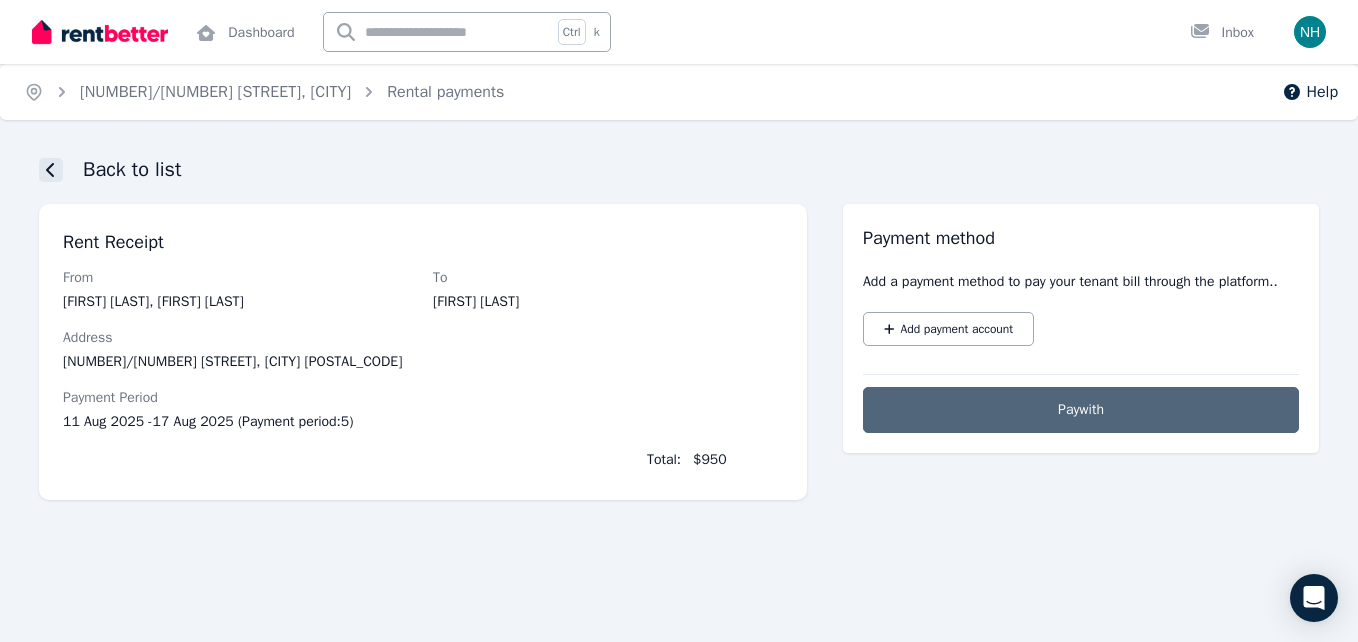 click 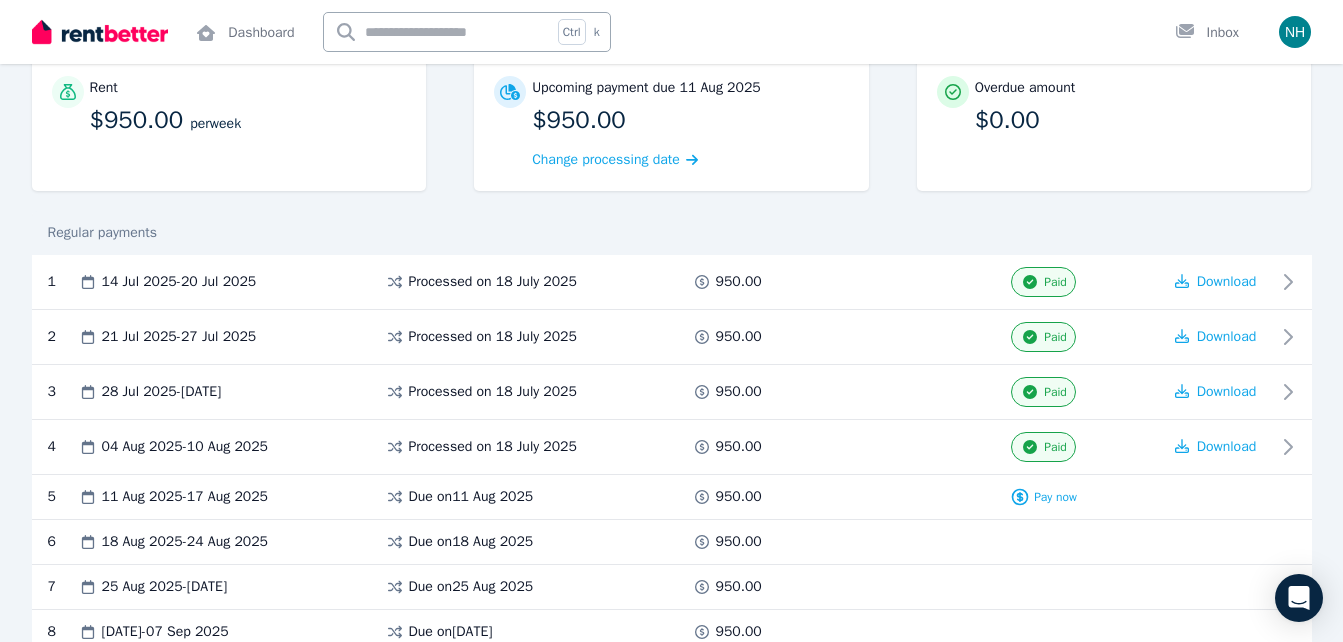 scroll, scrollTop: 163, scrollLeft: 0, axis: vertical 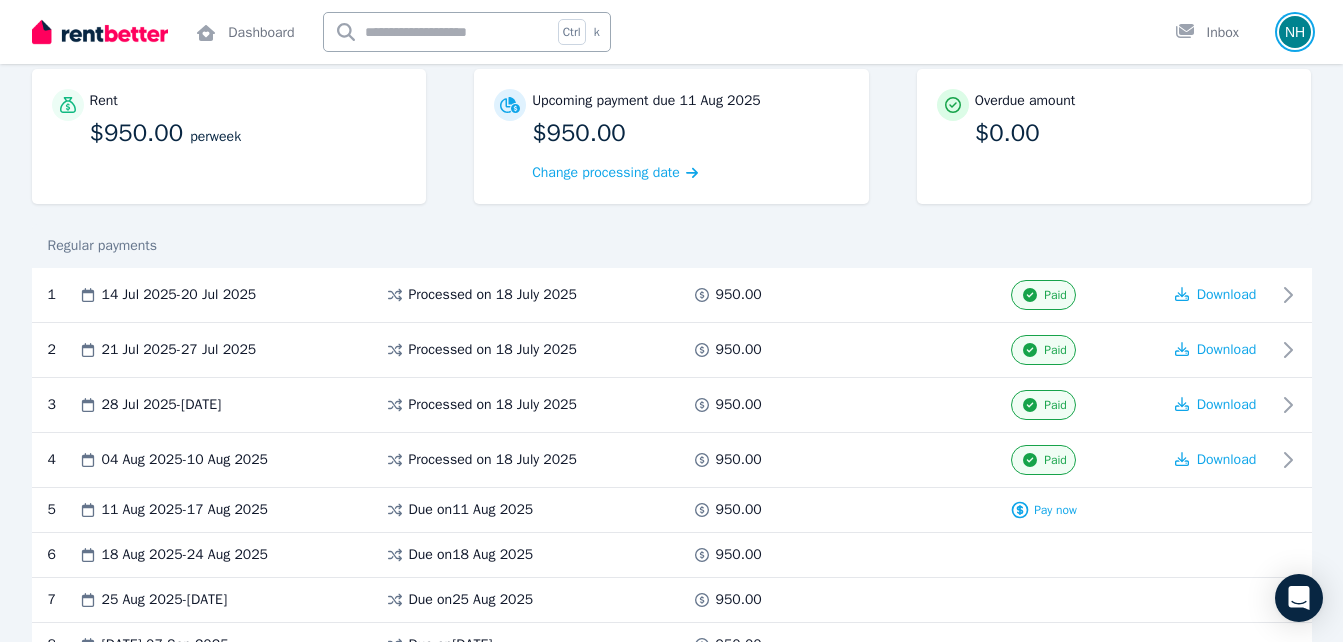 click at bounding box center [1295, 32] 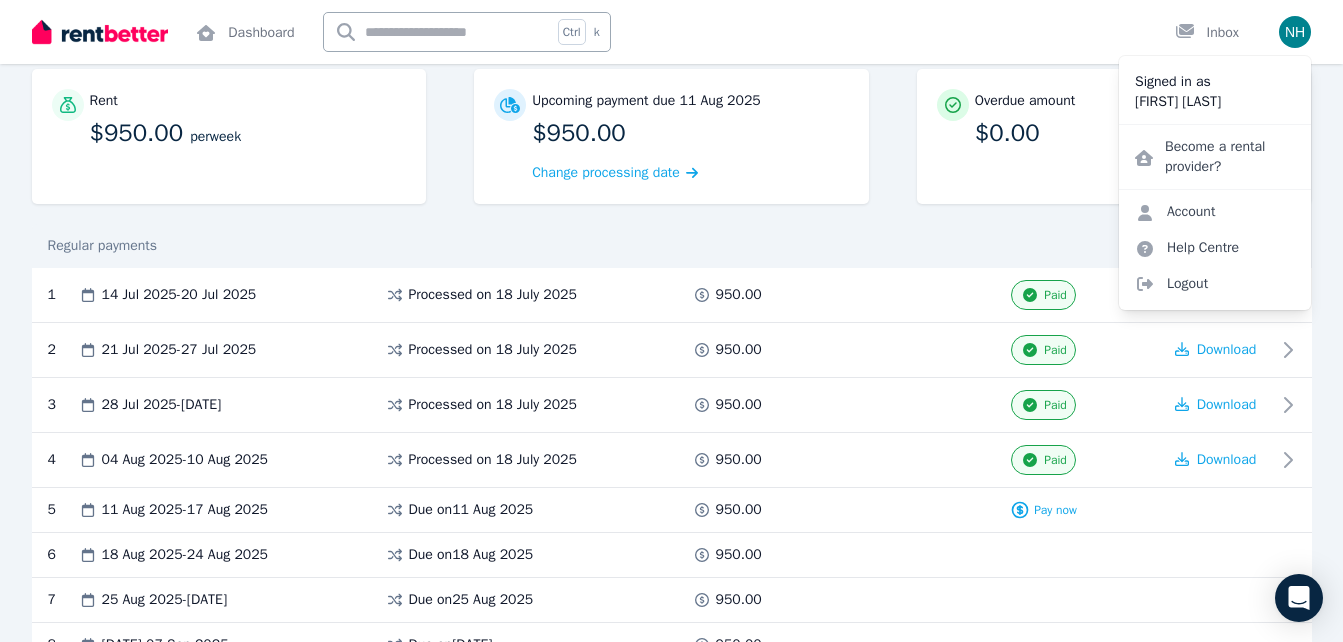 click on "Rent [PRICE]  per  Week Upcoming payment due [DATE] [PRICE] Change processing date Overdue amount [PRICE]" at bounding box center [672, 146] 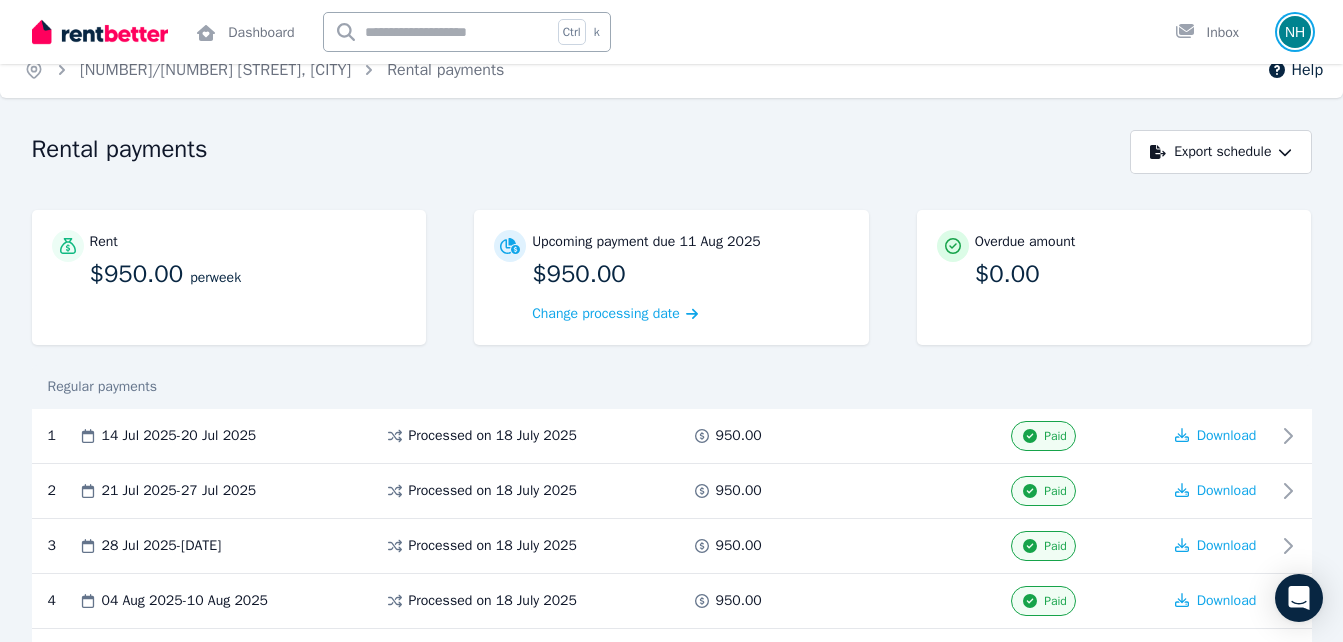 scroll, scrollTop: 0, scrollLeft: 0, axis: both 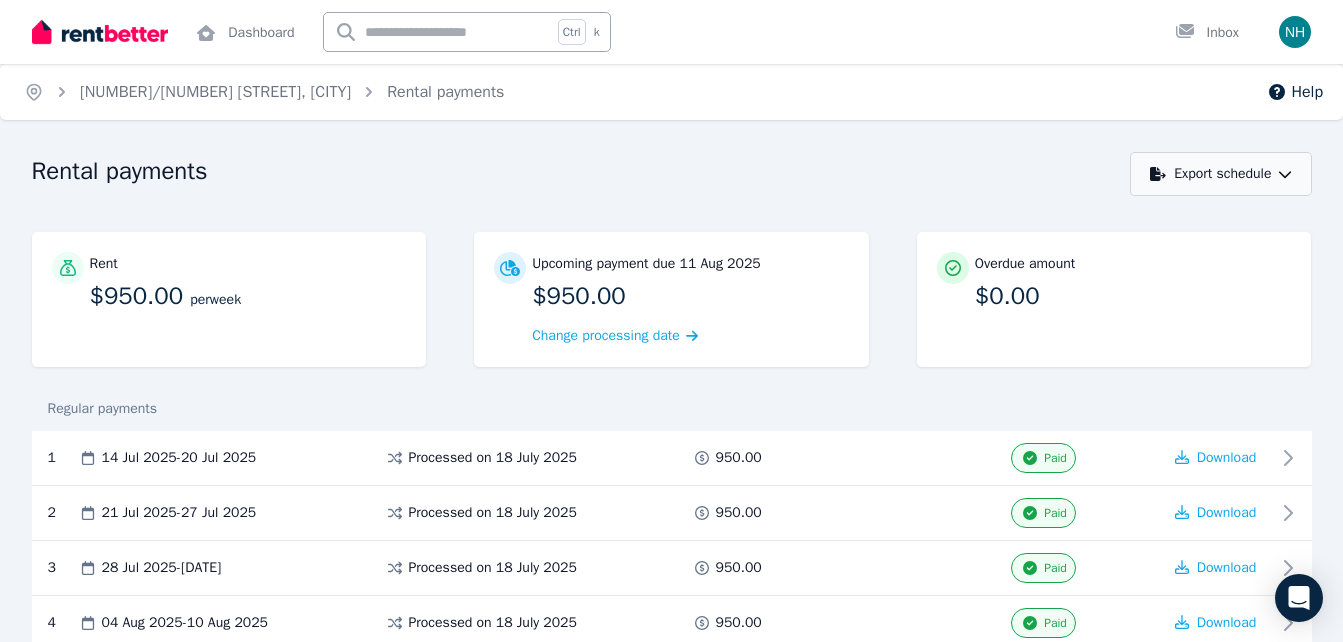 click on "Export schedule" at bounding box center (1220, 174) 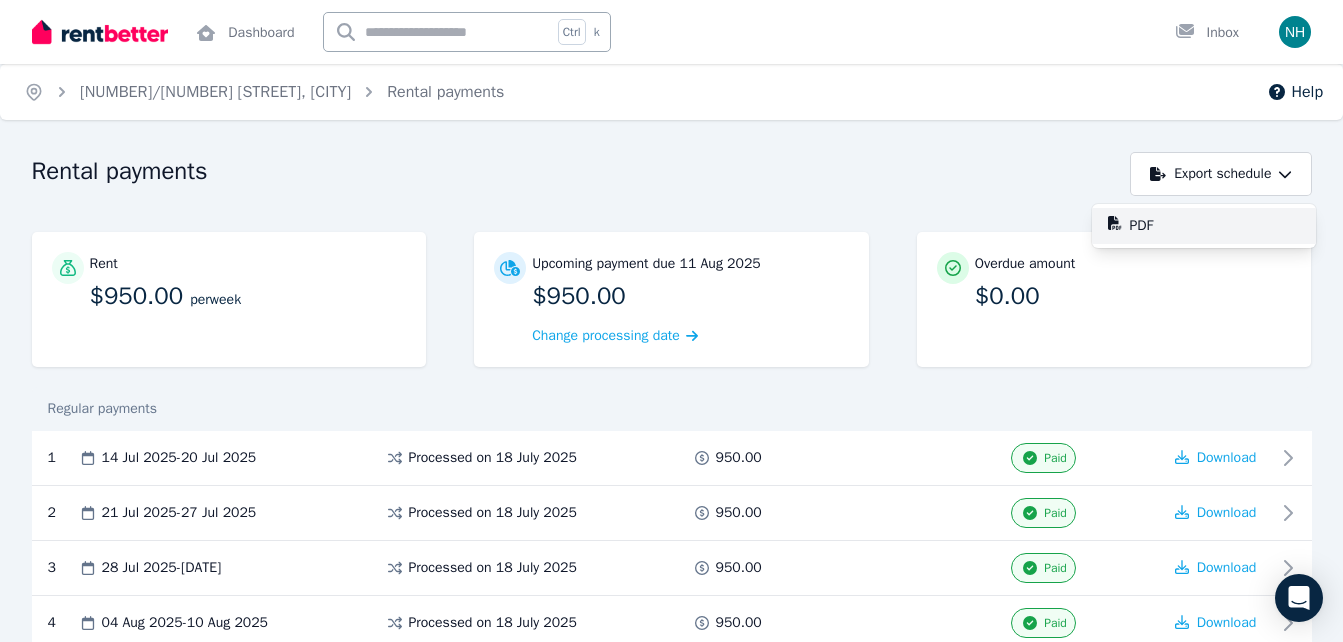 click on "PDF" at bounding box center (1150, 226) 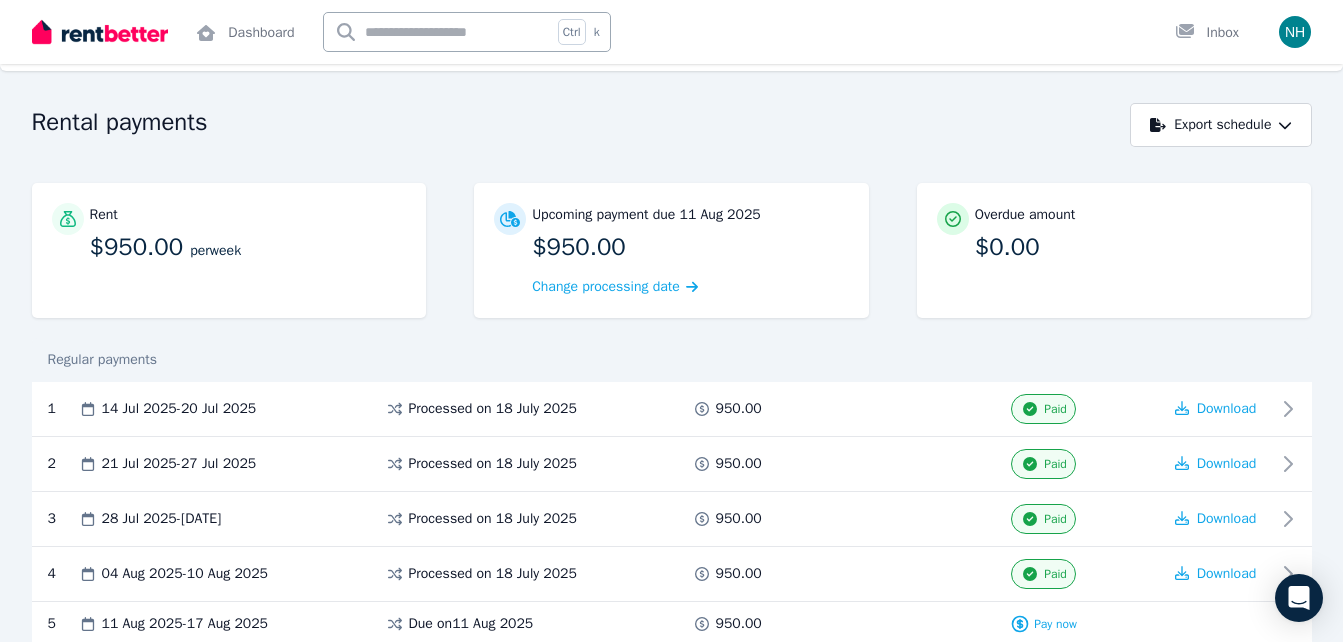scroll, scrollTop: 0, scrollLeft: 0, axis: both 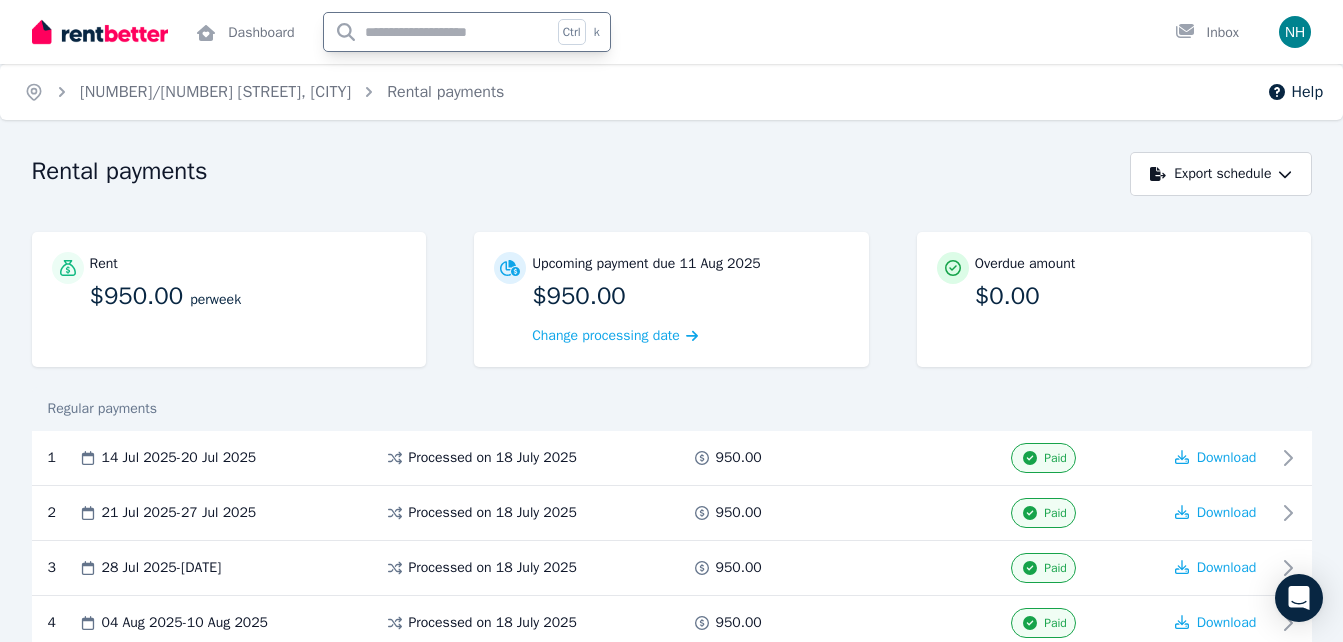 click at bounding box center (438, 32) 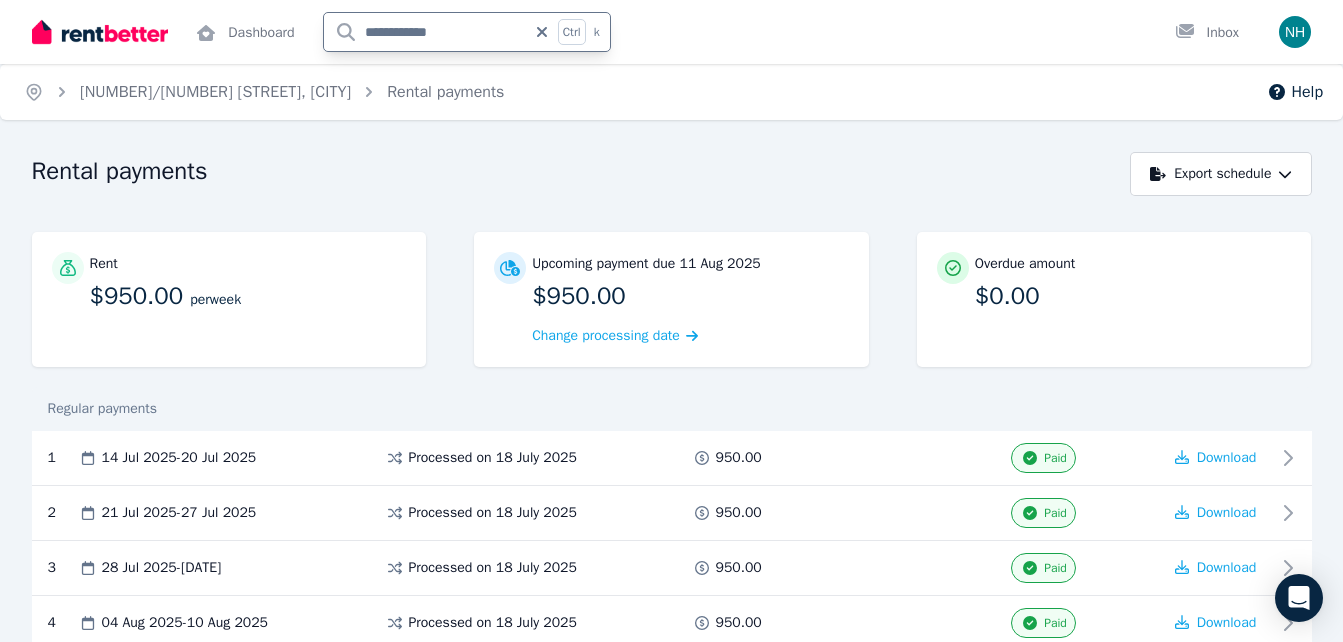 type on "**********" 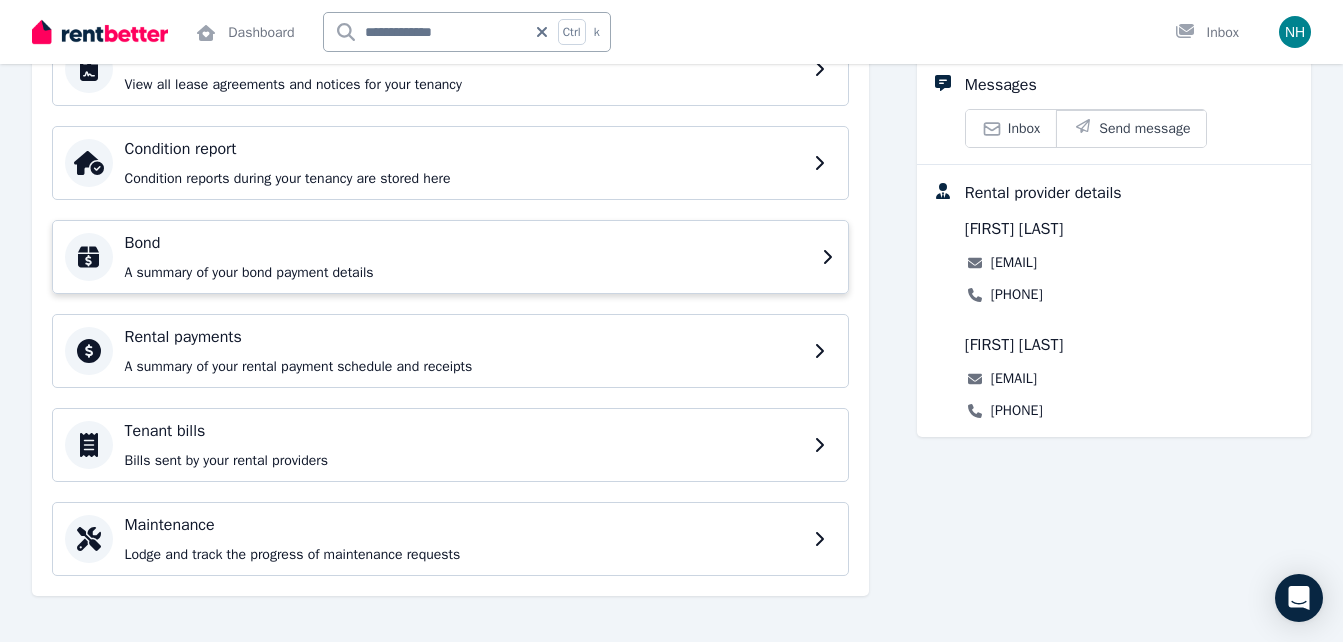 scroll, scrollTop: 289, scrollLeft: 0, axis: vertical 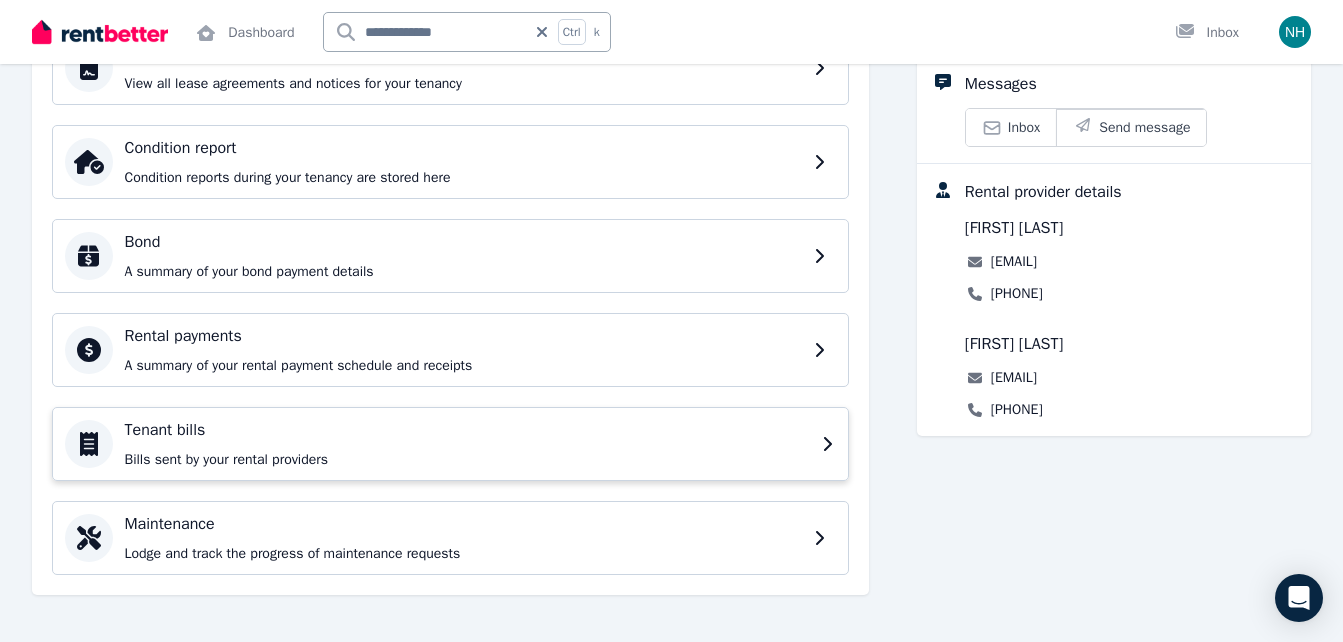 click on "Tenant bills Bills sent by your rental providers" at bounding box center (467, 444) 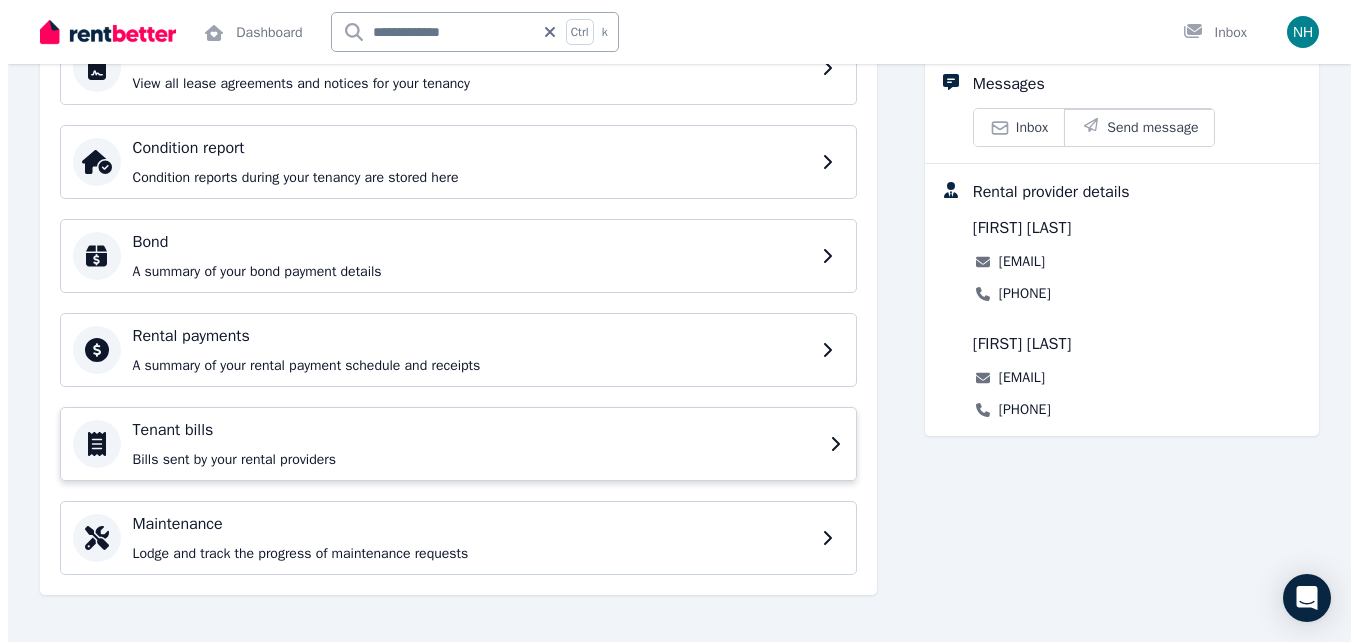 scroll, scrollTop: 0, scrollLeft: 0, axis: both 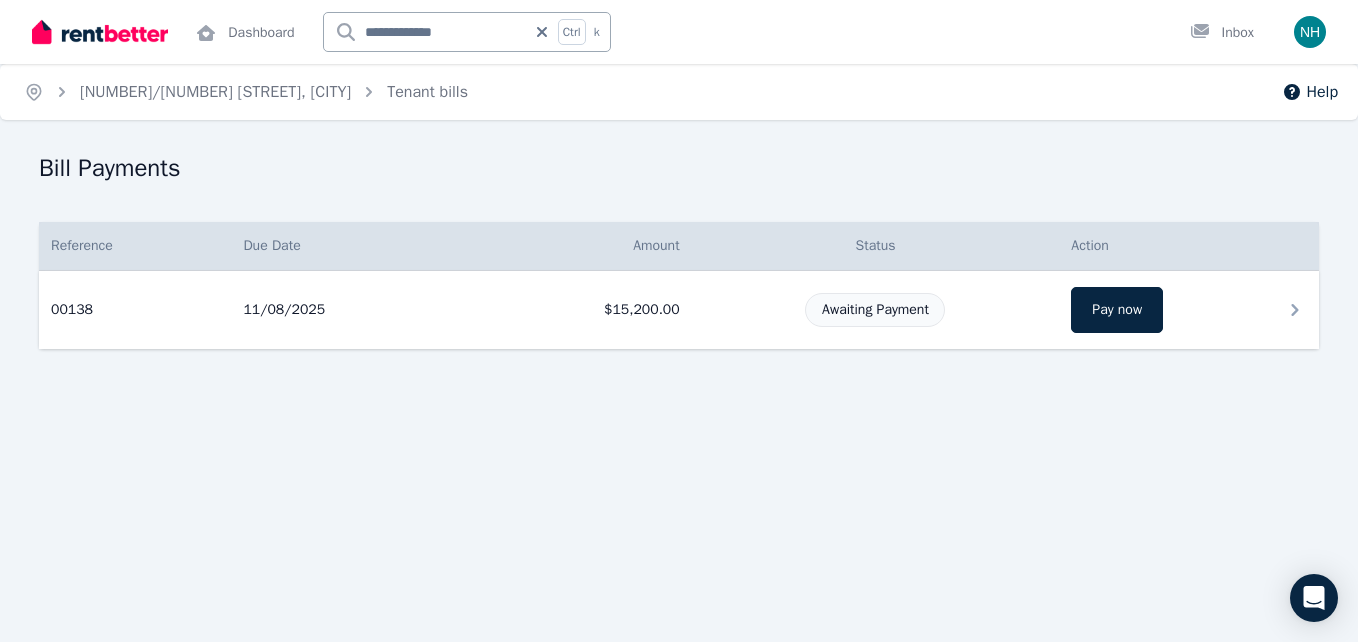 click 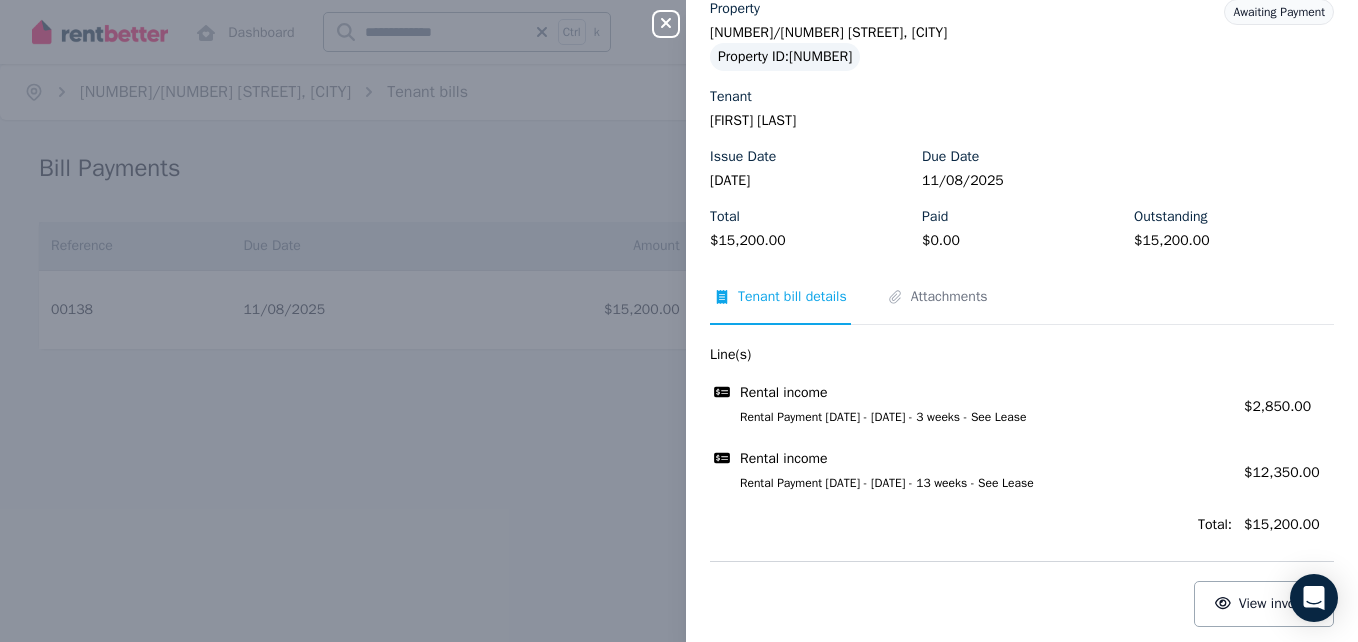 scroll, scrollTop: 82, scrollLeft: 0, axis: vertical 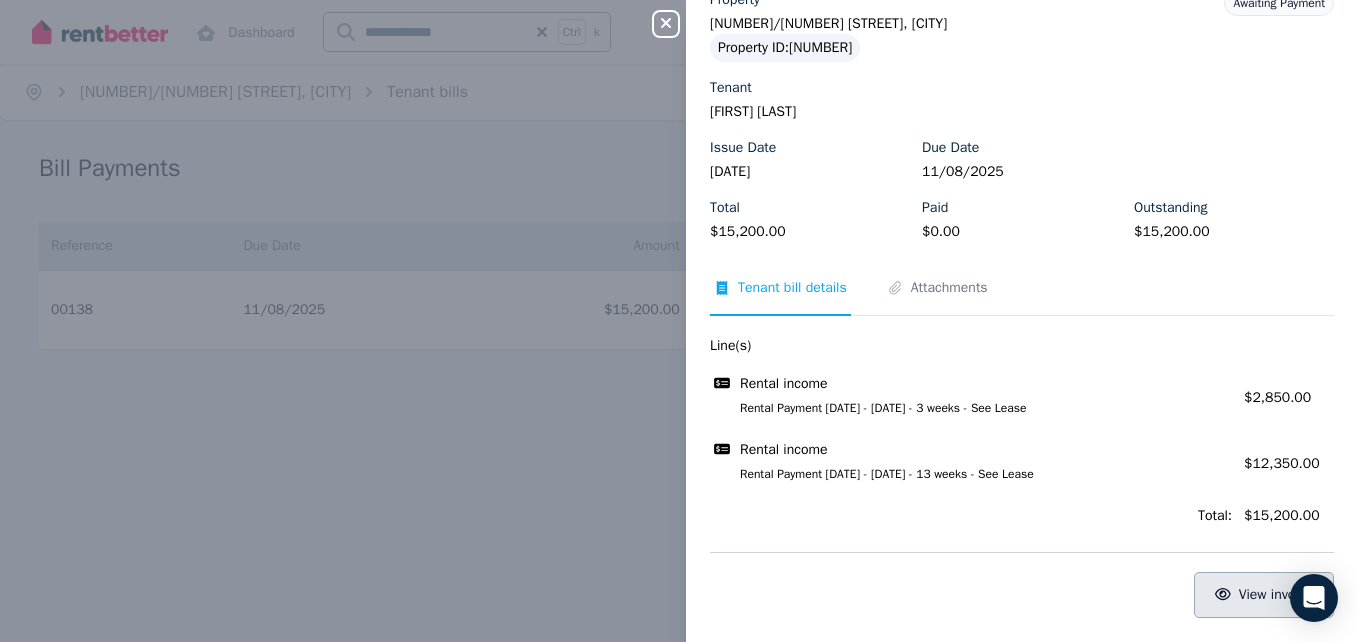 click on "View invoice" at bounding box center (1276, 594) 